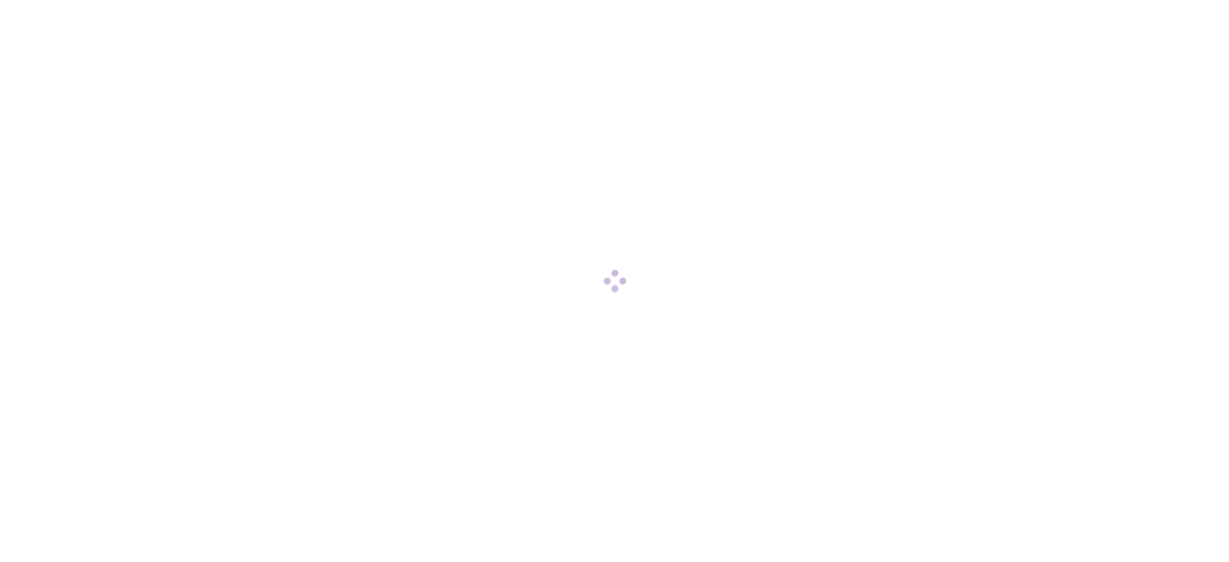 scroll, scrollTop: 0, scrollLeft: 0, axis: both 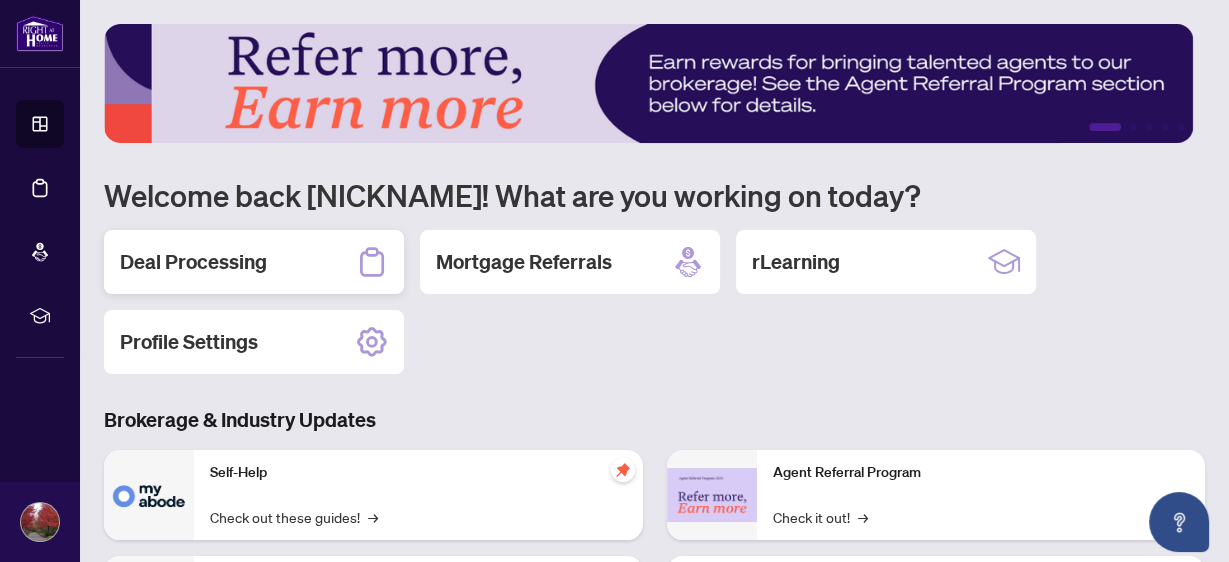 click on "Deal Processing" at bounding box center (193, 262) 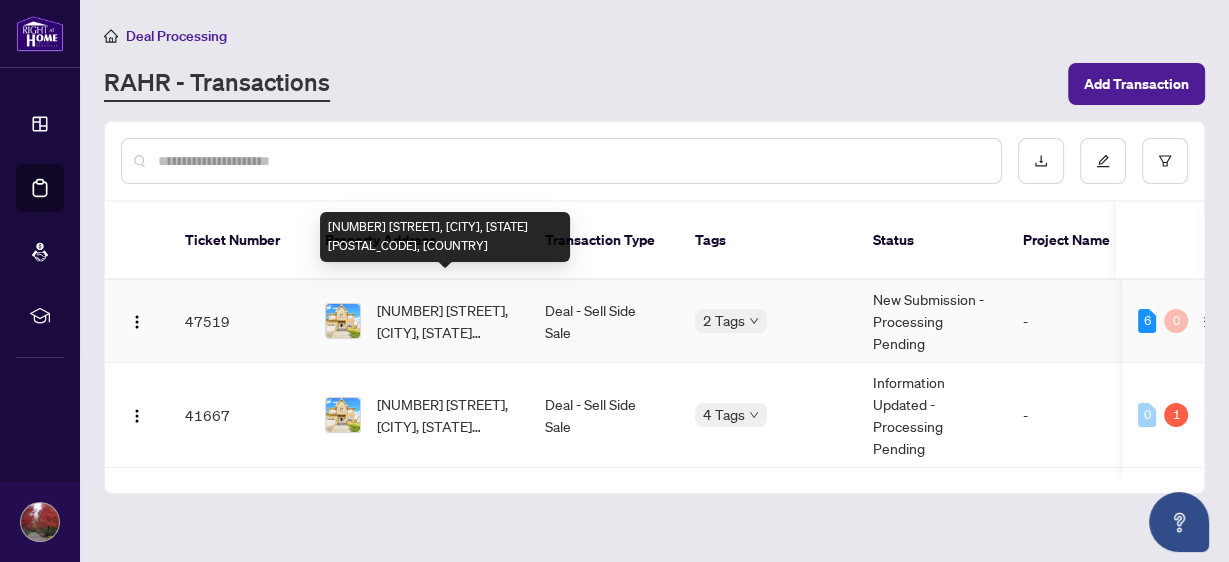 click on "[NUMBER] [STREET], [CITY], [STATE] [POSTAL_CODE], [COUNTRY]" at bounding box center [445, 321] 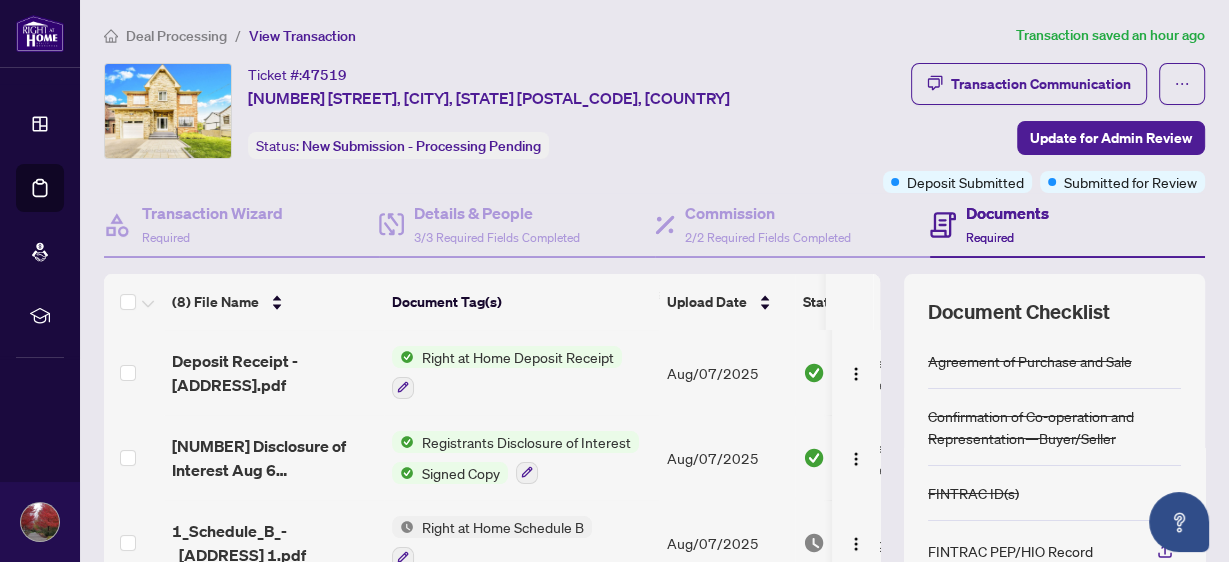click on "Documents" at bounding box center [1007, 213] 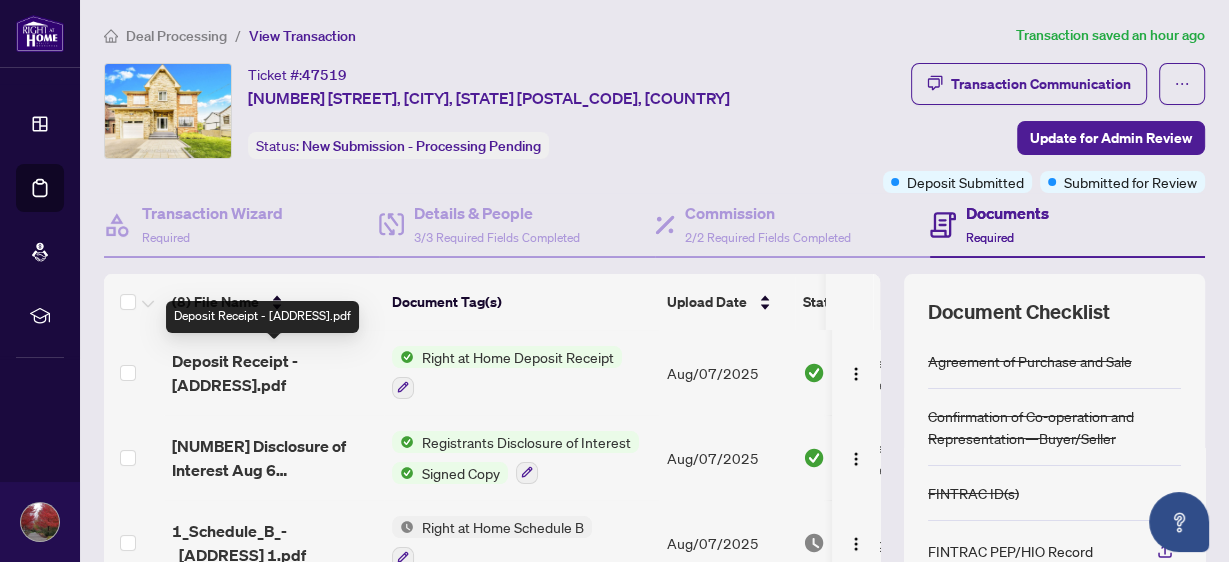 click on "Deposit Receipt - [ADDRESS].pdf" at bounding box center (274, 373) 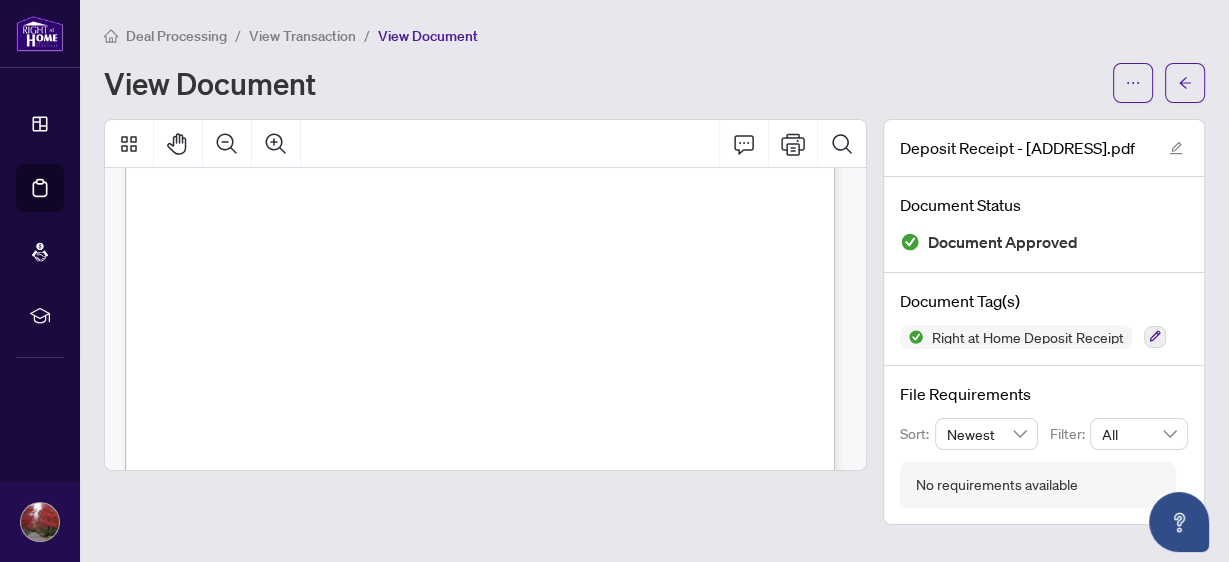 scroll, scrollTop: 480, scrollLeft: 0, axis: vertical 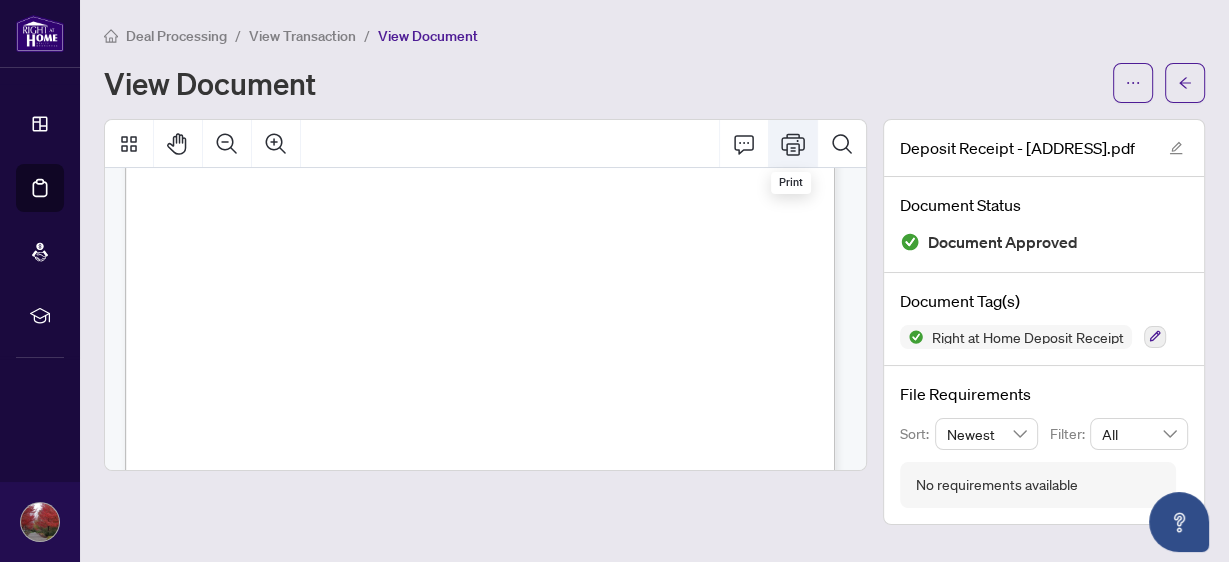click 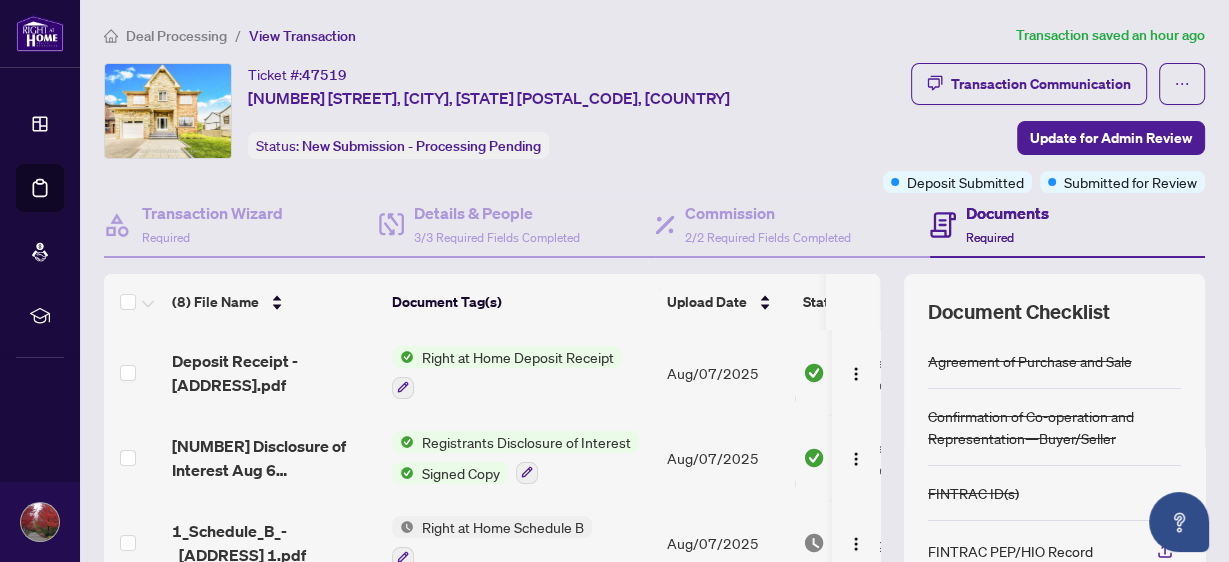 click on "Signed Copy" at bounding box center [461, 473] 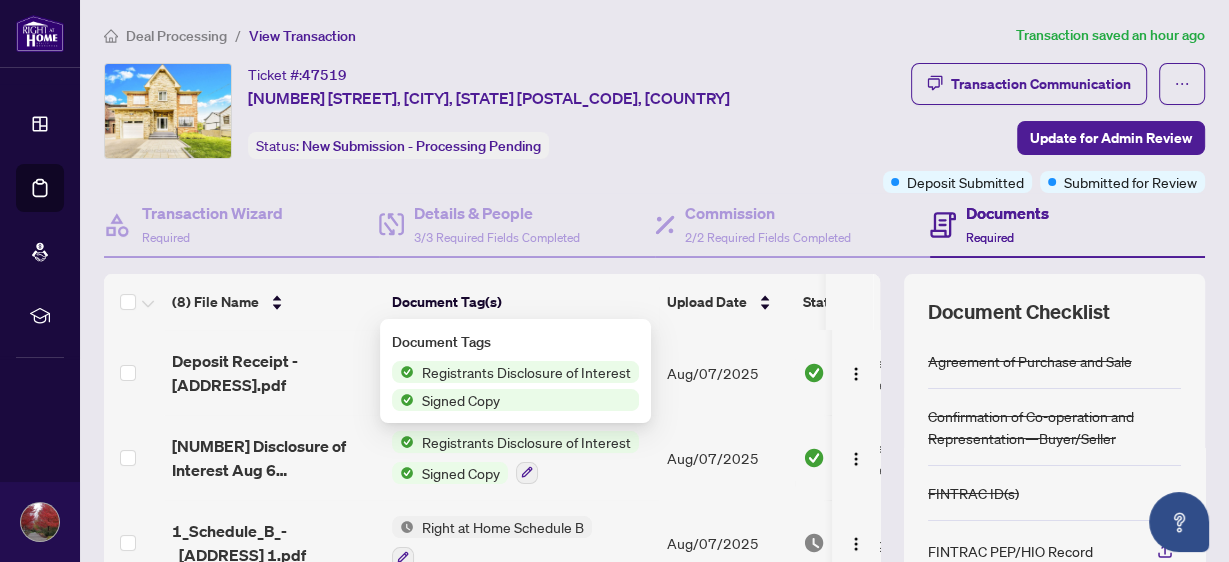 click on "Signed Copy" at bounding box center [461, 400] 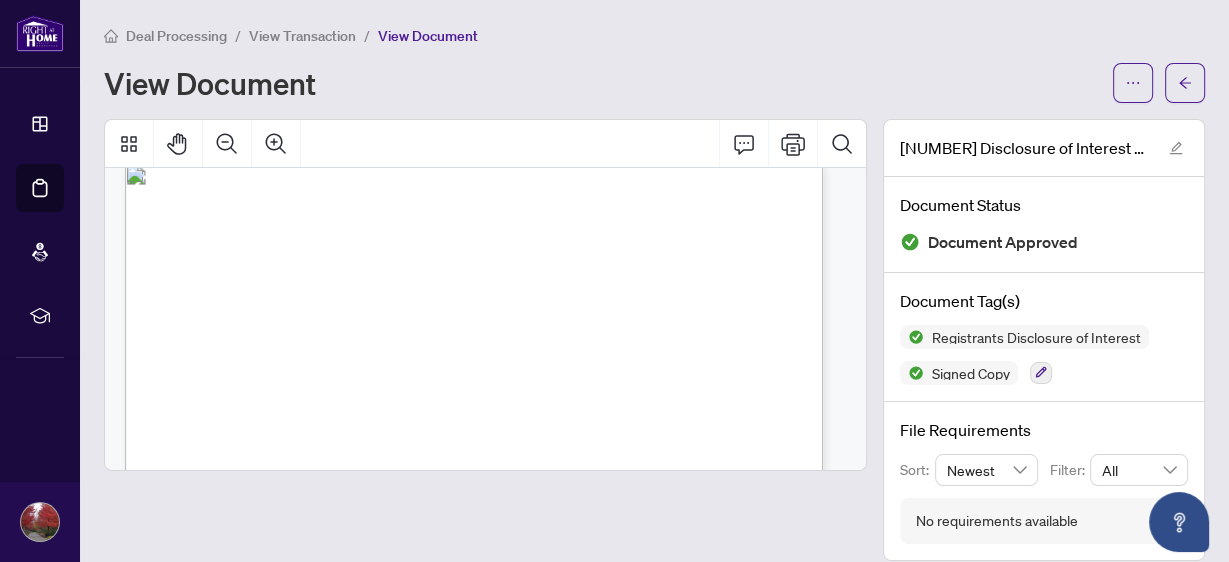 scroll, scrollTop: 0, scrollLeft: 0, axis: both 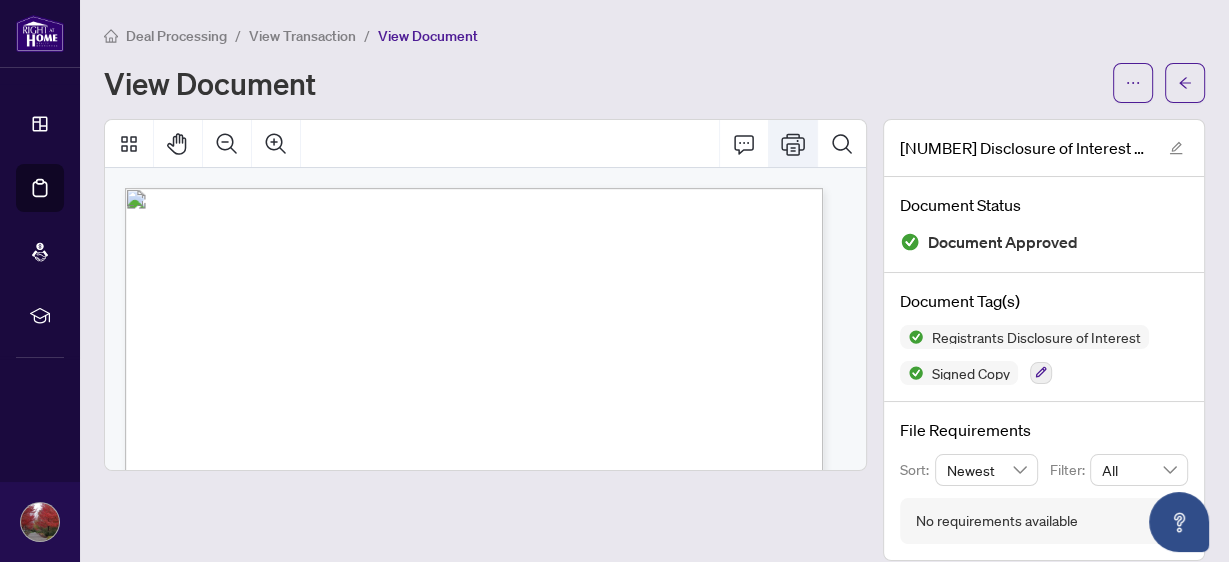 click 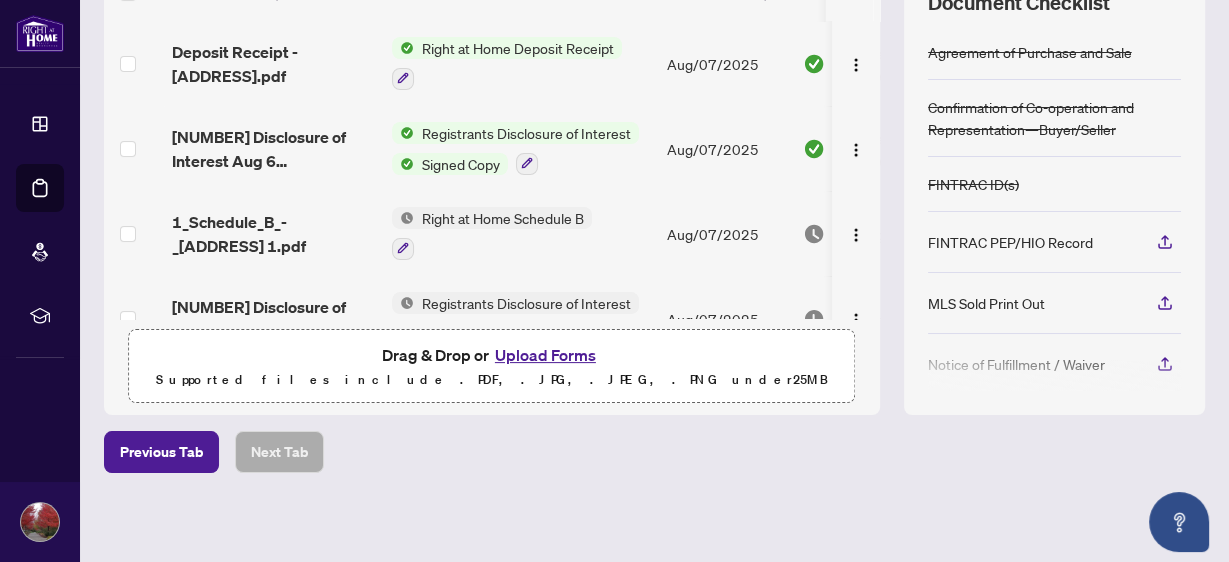 scroll, scrollTop: 0, scrollLeft: 0, axis: both 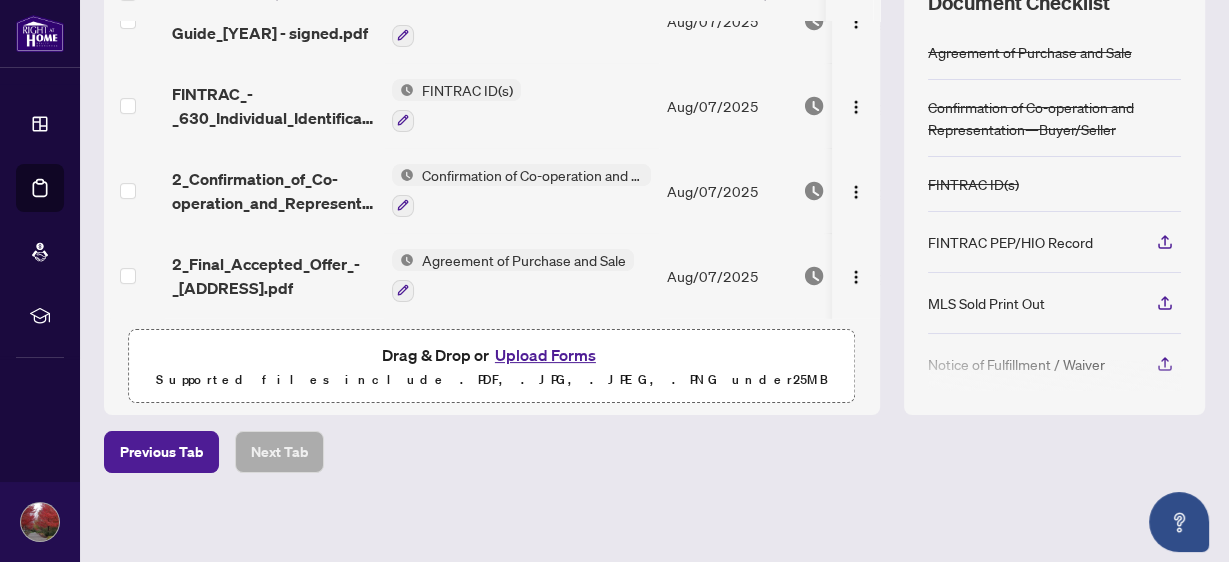 click on "FINTRAC ID(s)" at bounding box center [467, 90] 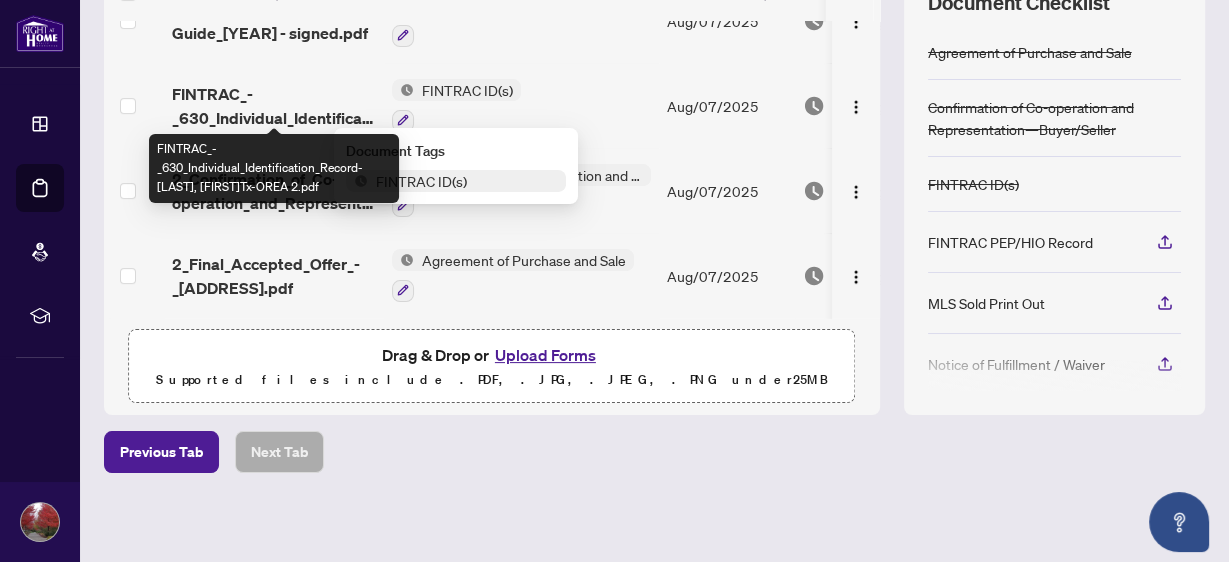 click on "FINTRAC_-_630_Individual_Identification_Record-[LAST], [FIRST]Tx-OREA 2.pdf" at bounding box center [274, 106] 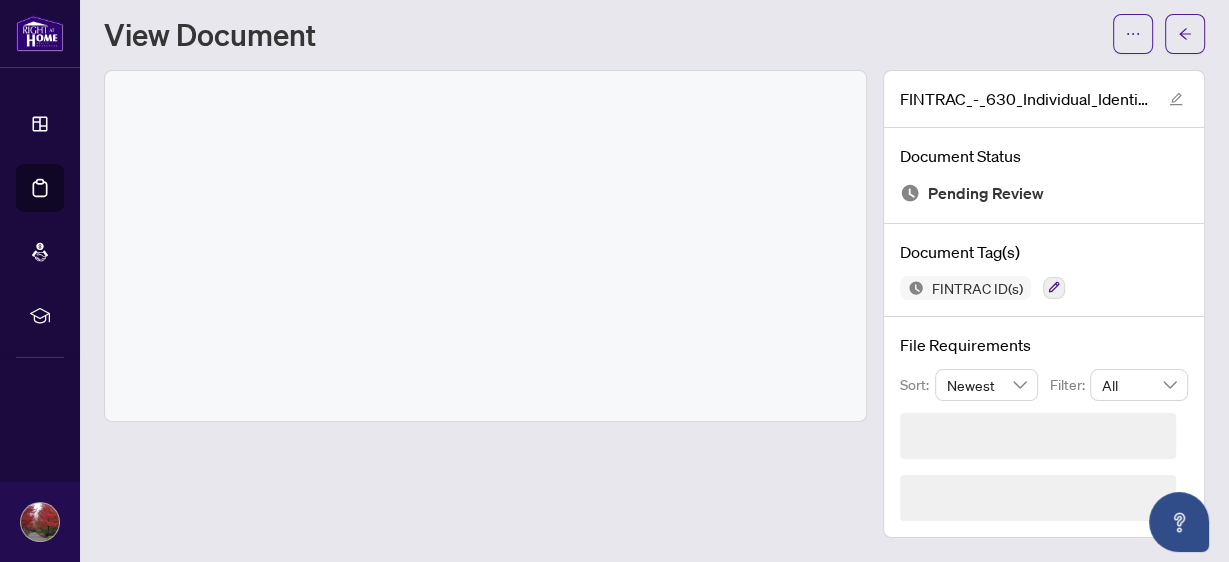 scroll, scrollTop: 0, scrollLeft: 0, axis: both 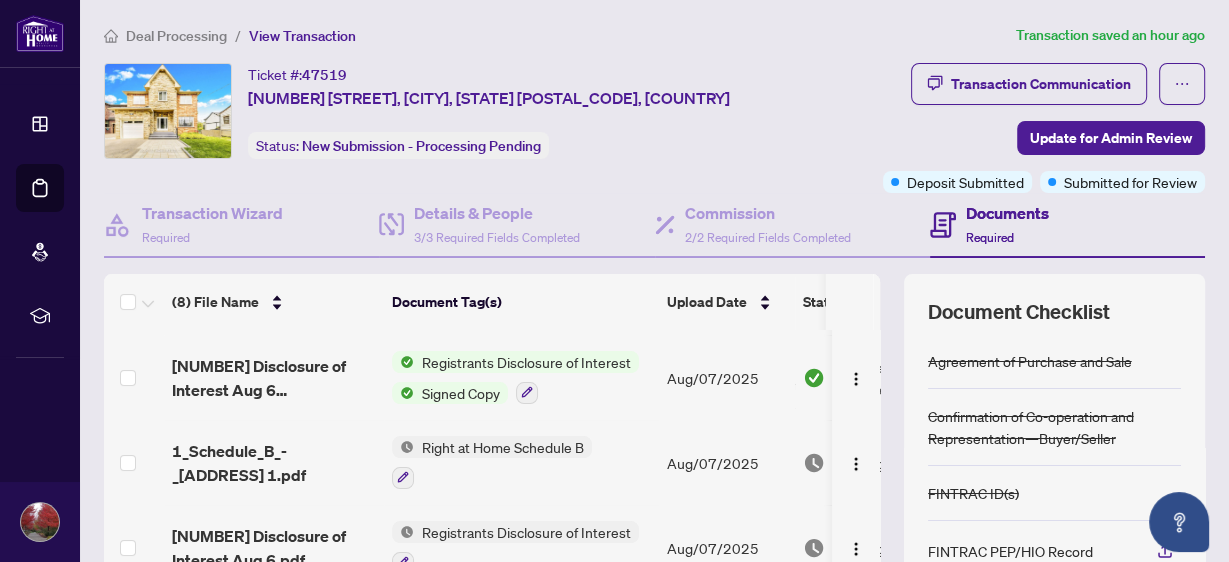 click on "Registrants Disclosure of Interest" at bounding box center [526, 362] 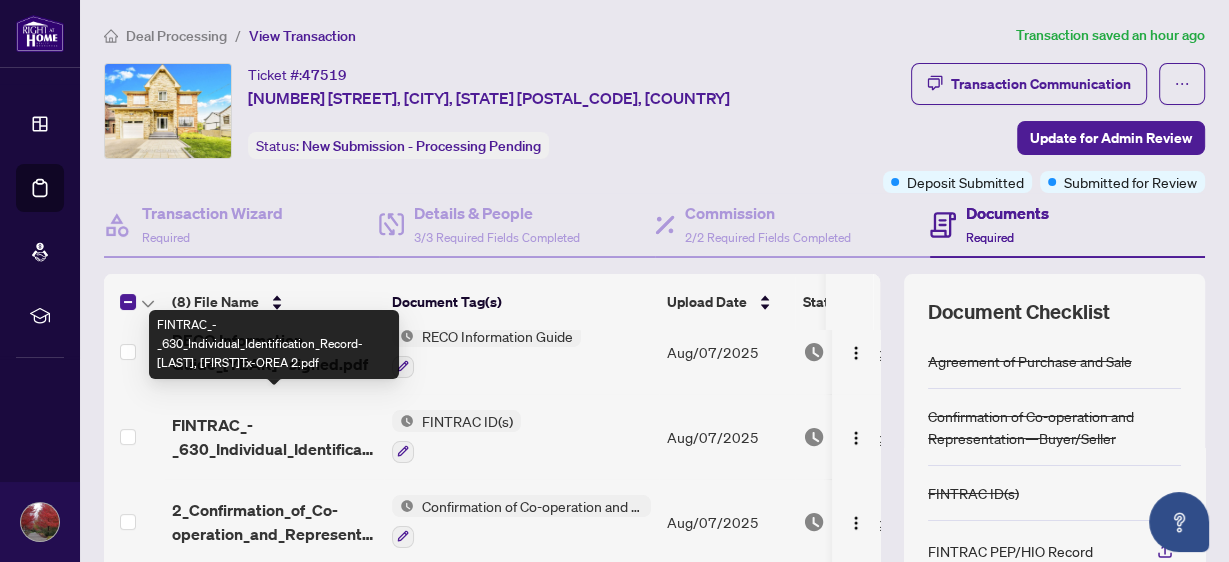scroll, scrollTop: 384, scrollLeft: 0, axis: vertical 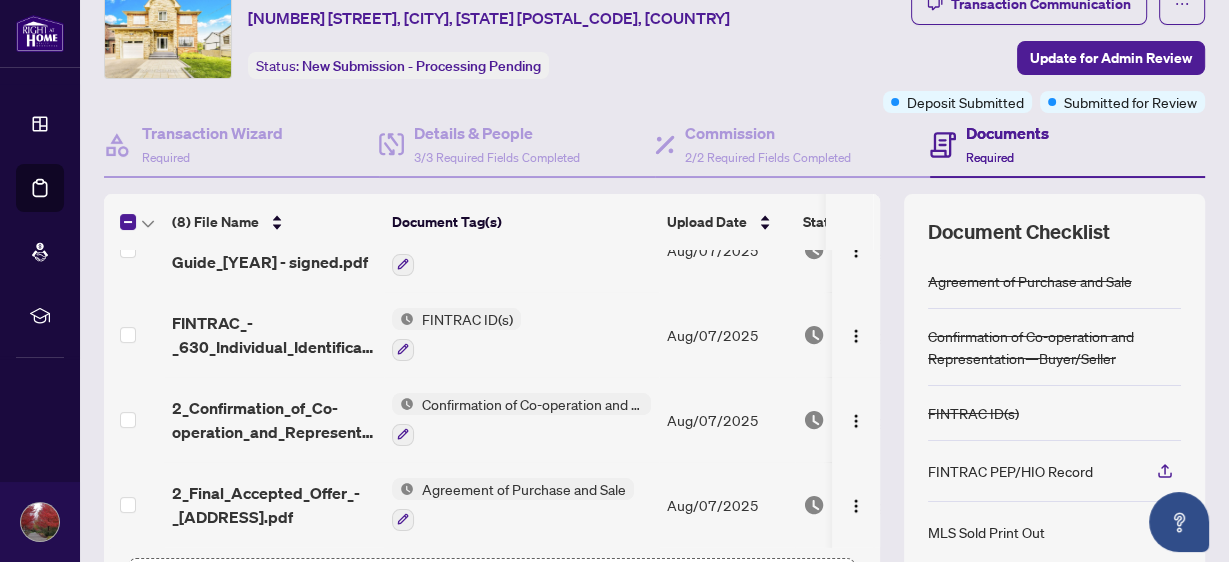 click on "FINTRAC ID(s)" at bounding box center (467, 319) 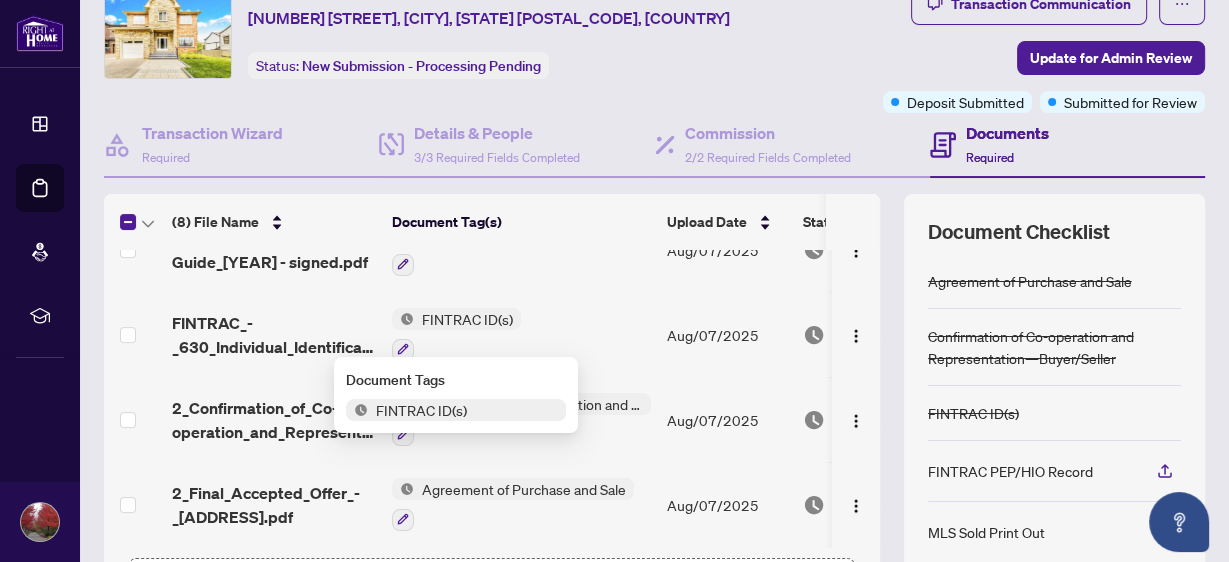 click on "FINTRAC ID(s)" at bounding box center [421, 410] 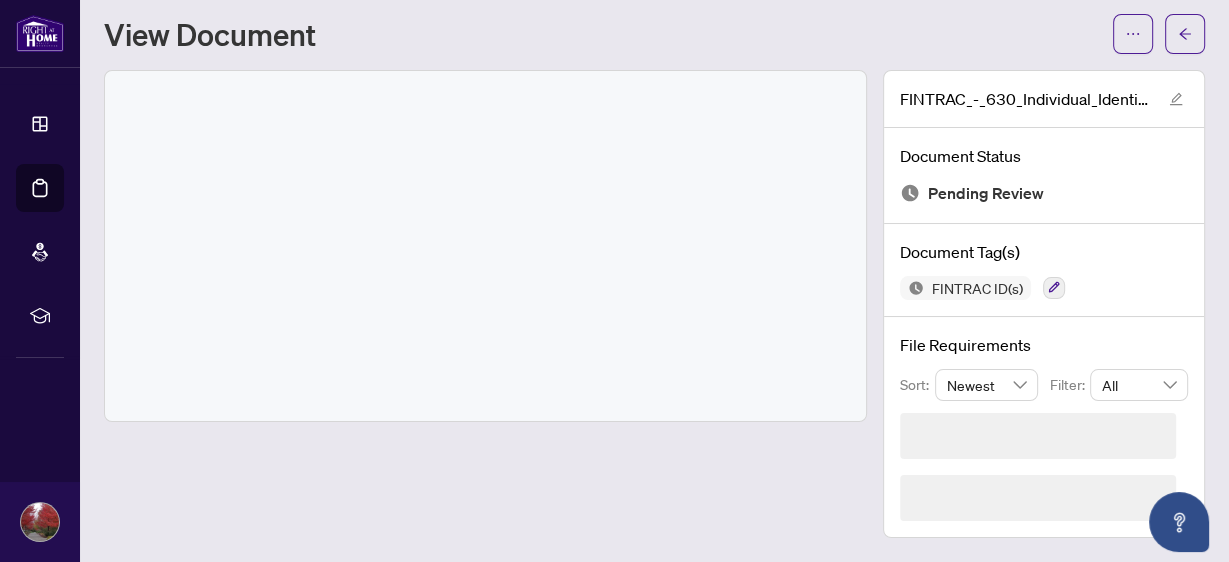 scroll, scrollTop: 0, scrollLeft: 0, axis: both 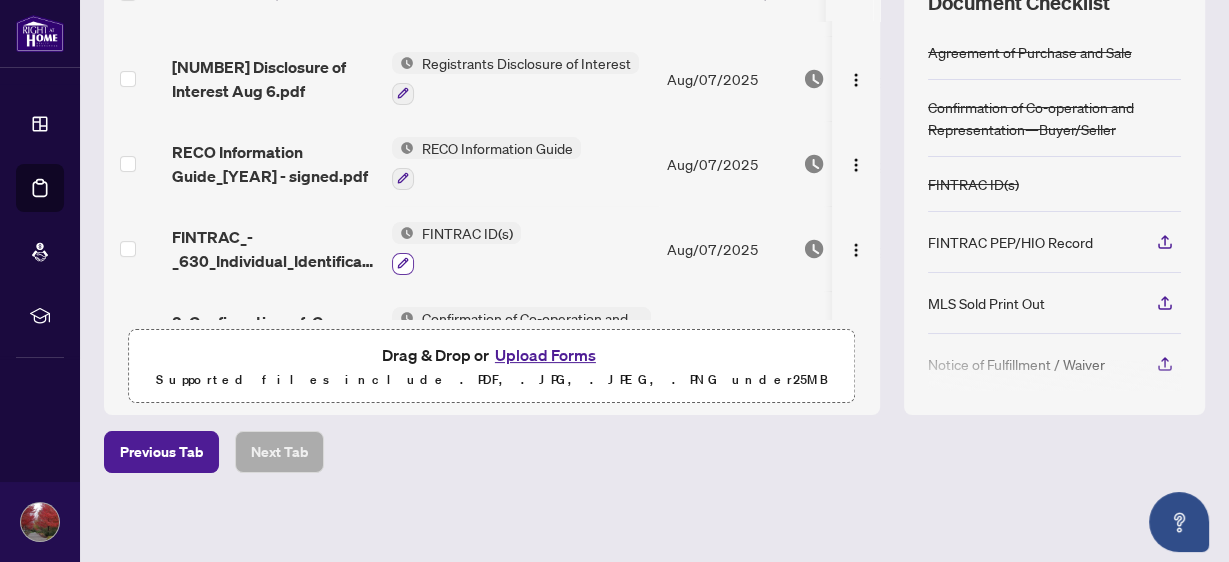 click 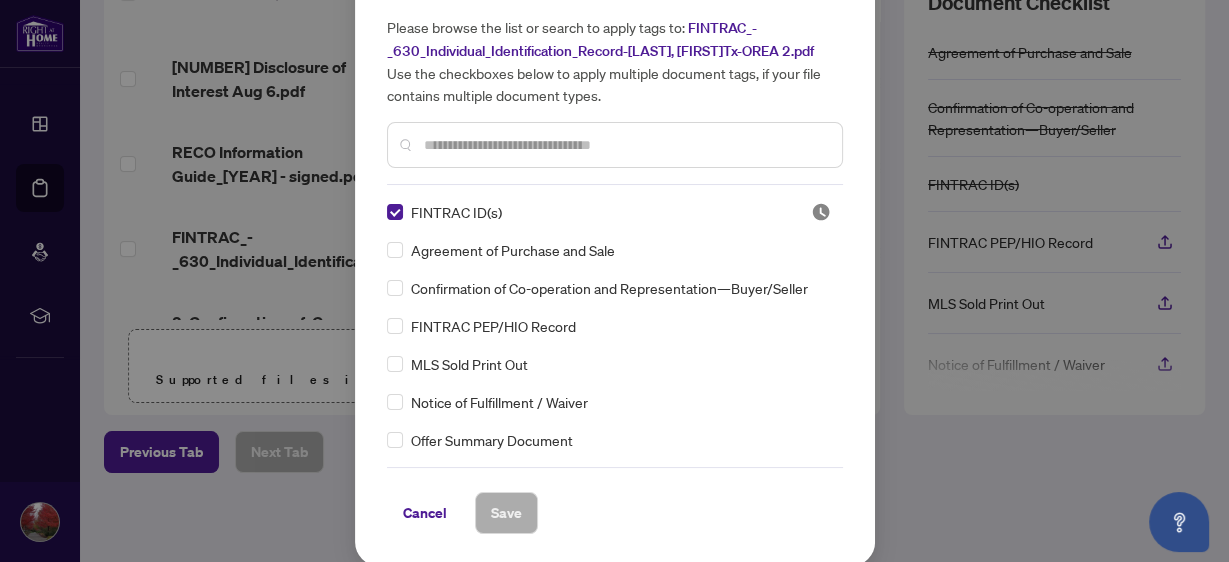 scroll, scrollTop: 0, scrollLeft: 0, axis: both 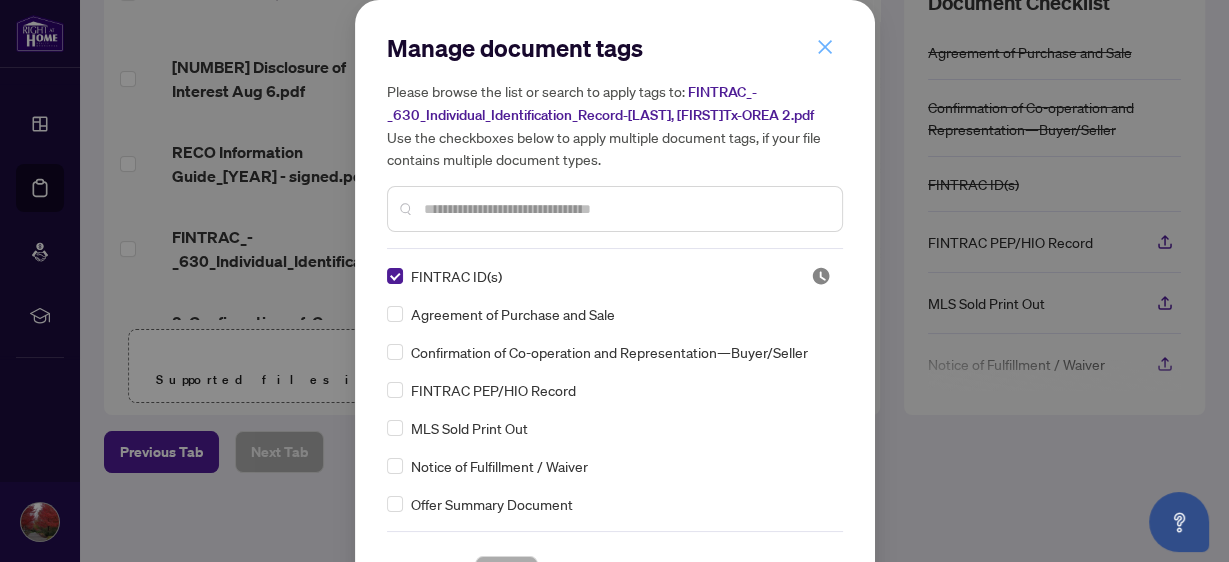 click 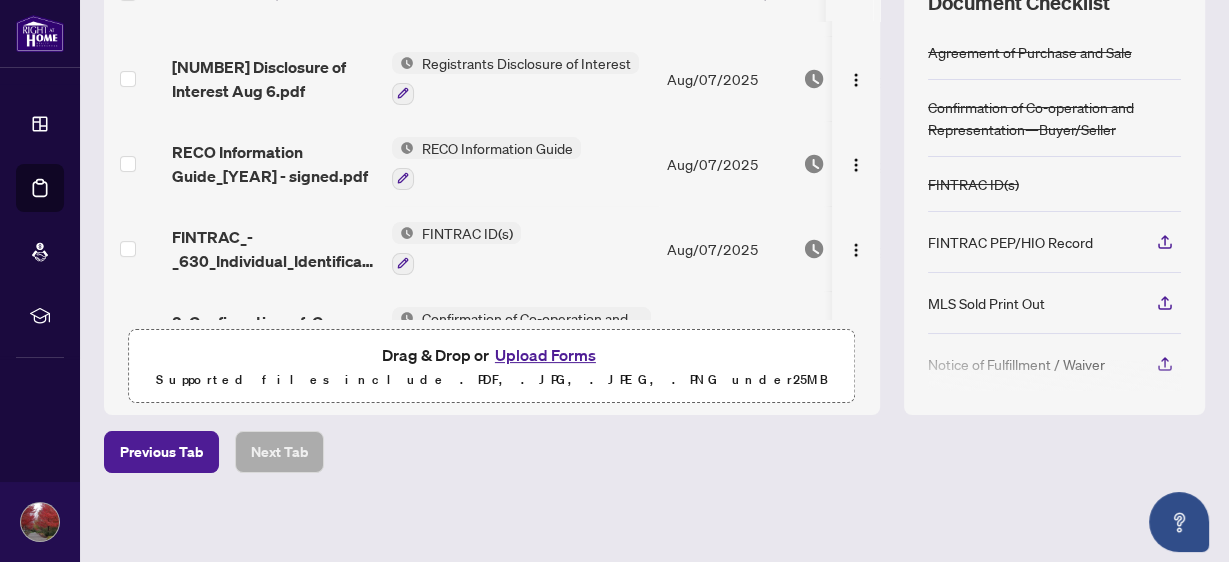 click on "Upload Forms" at bounding box center (545, 355) 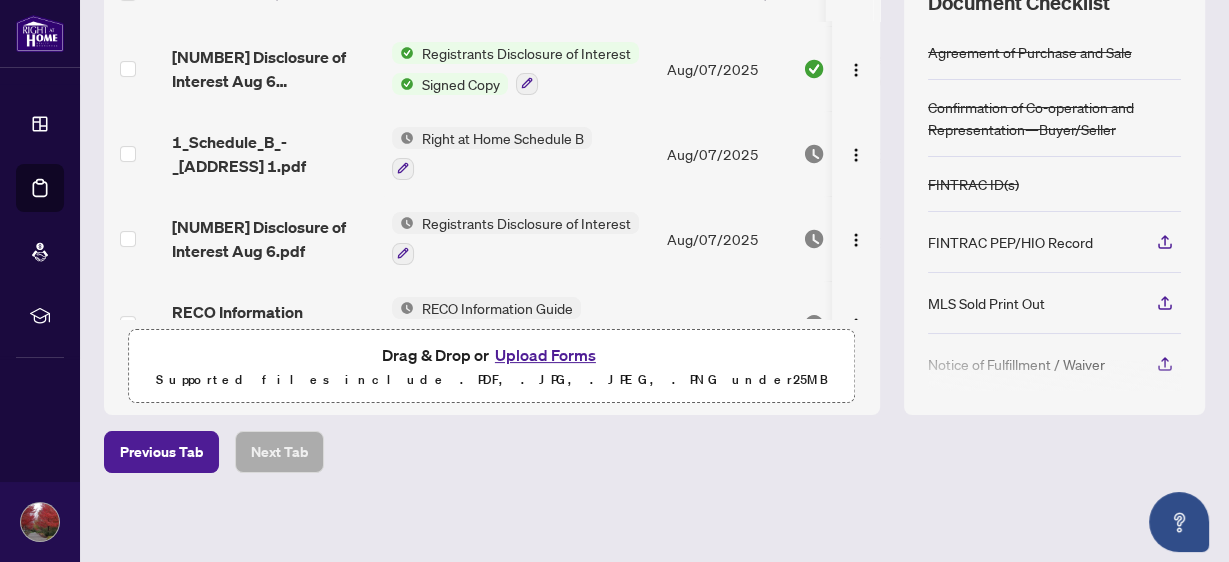 scroll, scrollTop: 0, scrollLeft: 0, axis: both 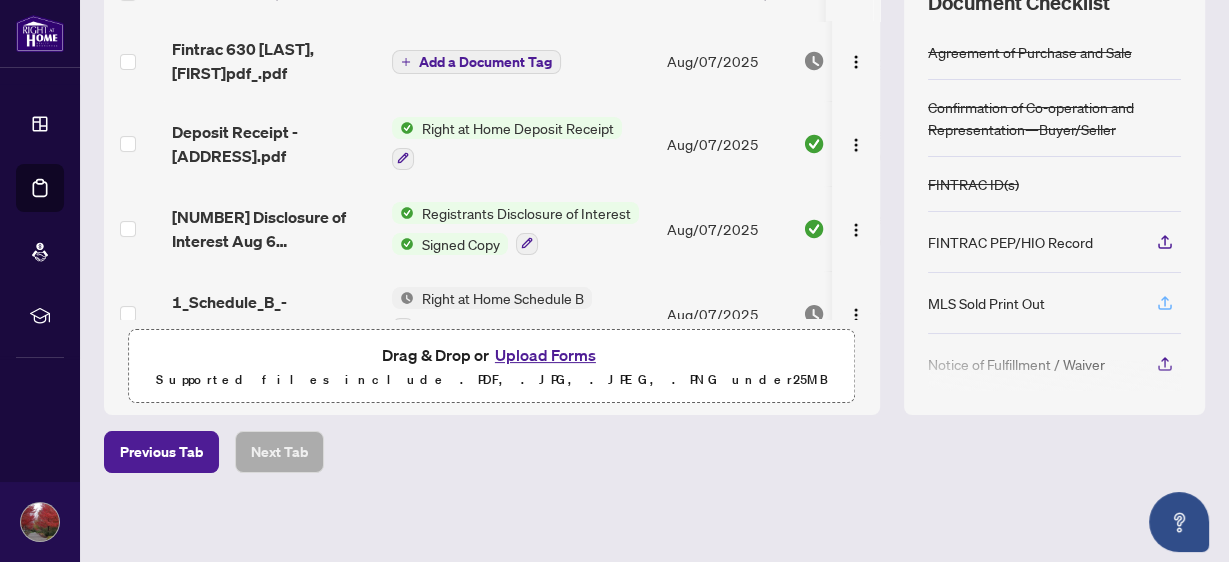 click 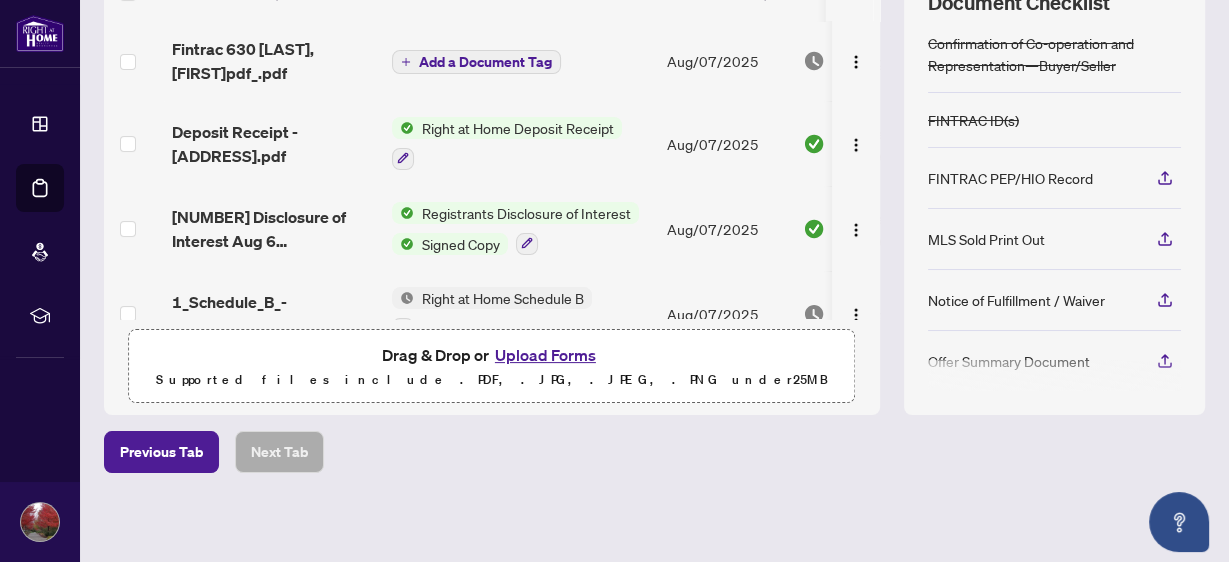 scroll, scrollTop: 160, scrollLeft: 0, axis: vertical 